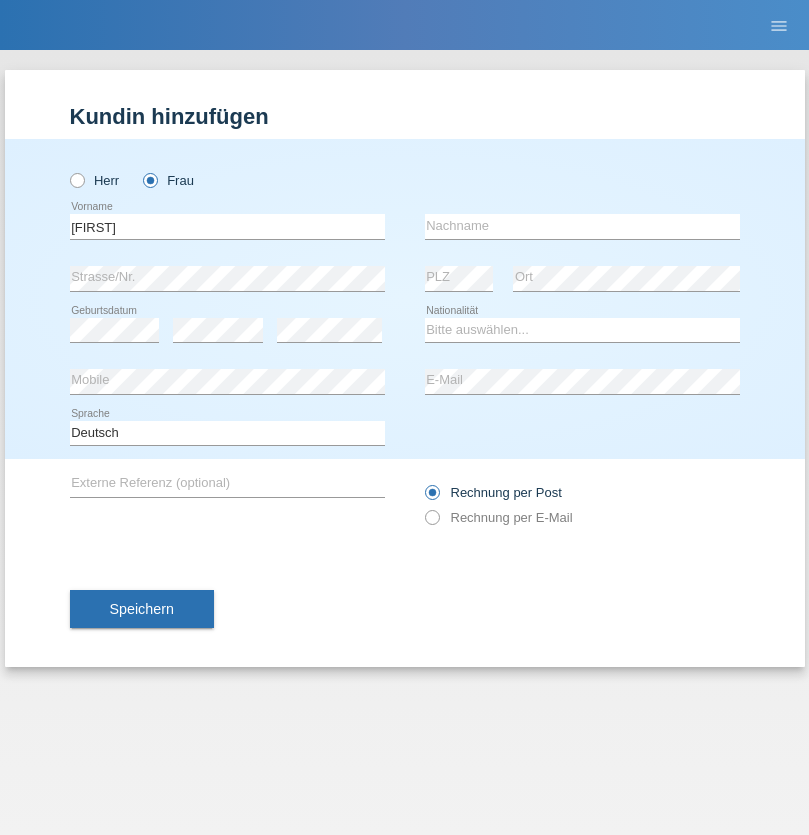 scroll, scrollTop: 0, scrollLeft: 0, axis: both 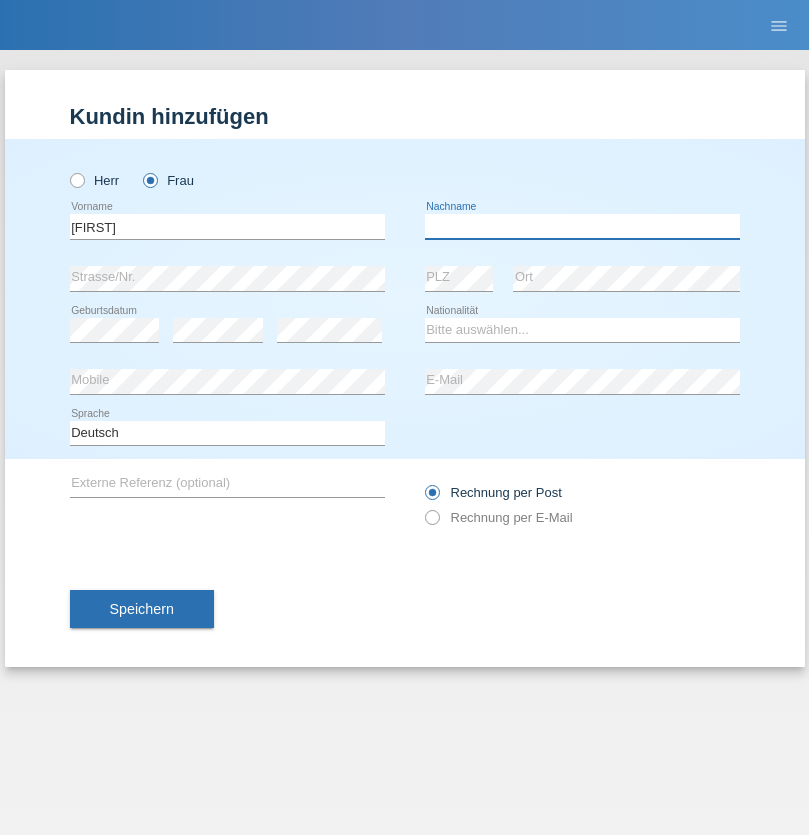 click at bounding box center [582, 226] 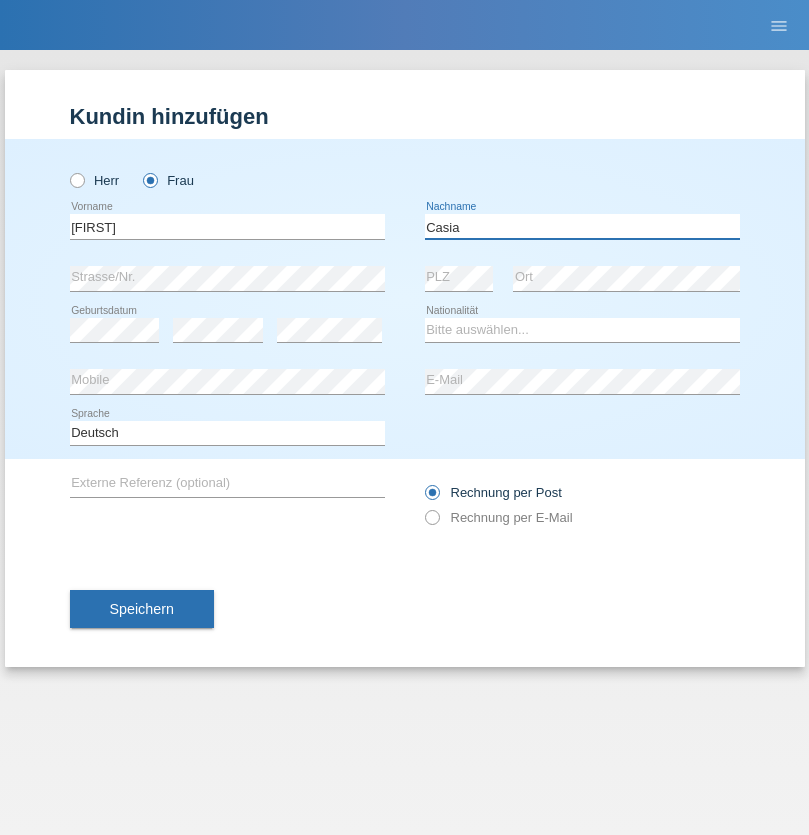 type on "Casia" 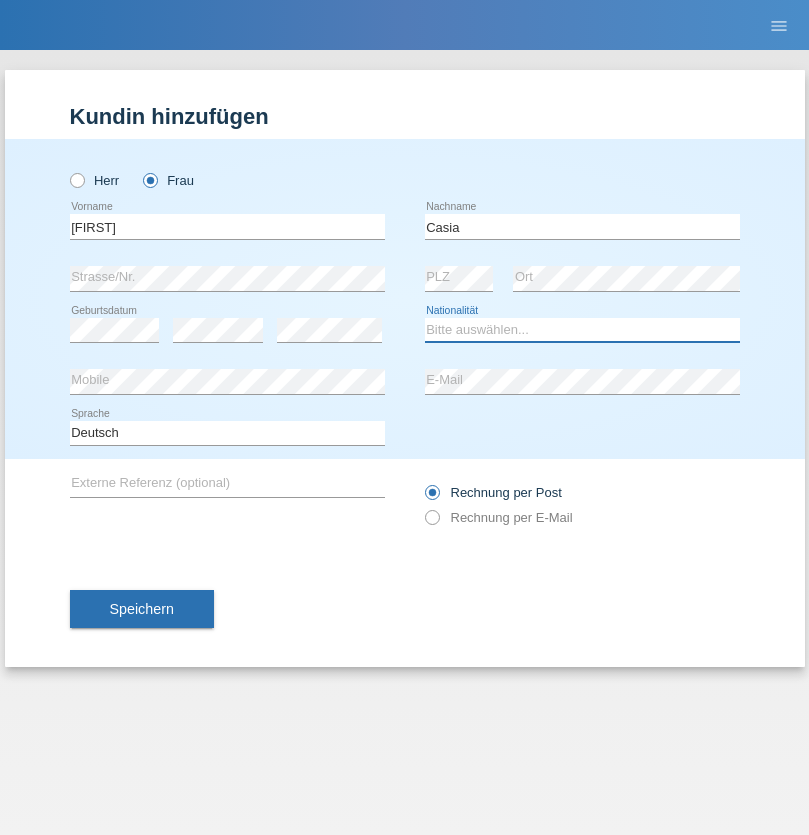 select on "CH" 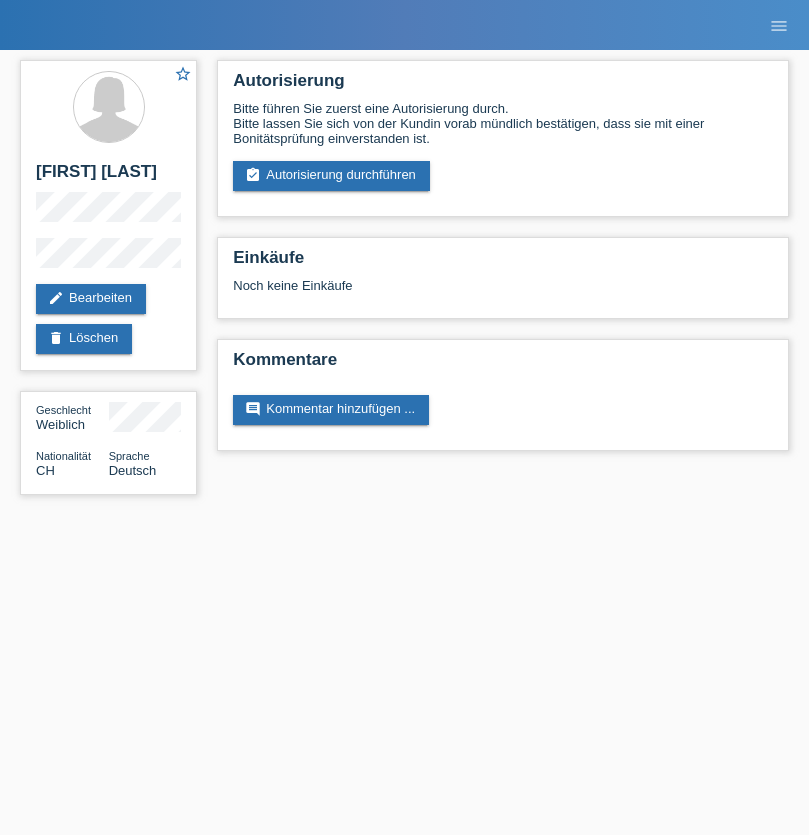 scroll, scrollTop: 0, scrollLeft: 0, axis: both 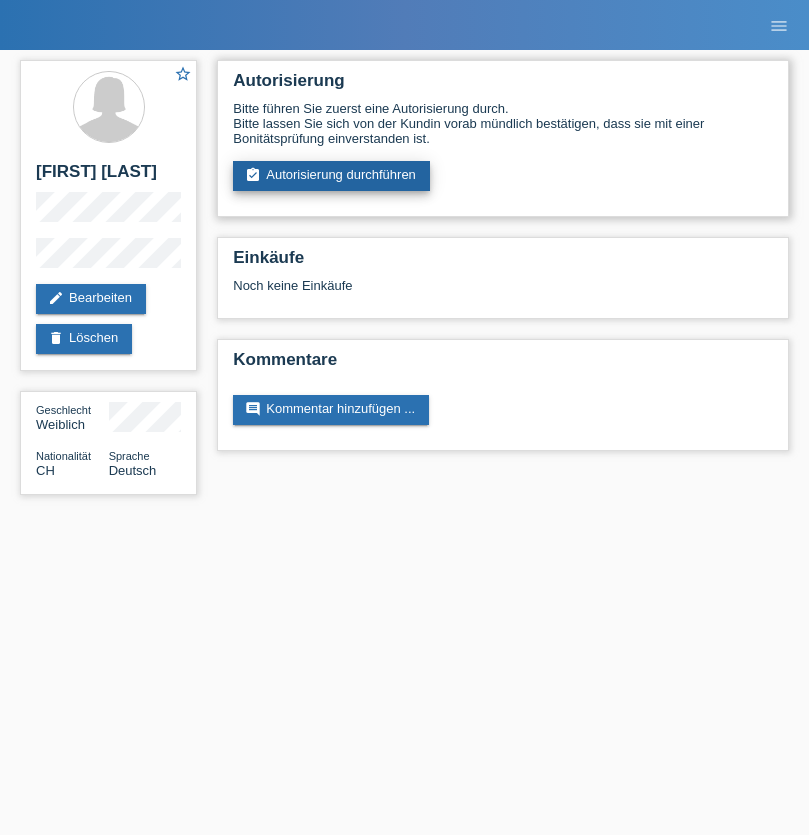 click on "assignment_turned_in  Autorisierung durchführen" at bounding box center [331, 176] 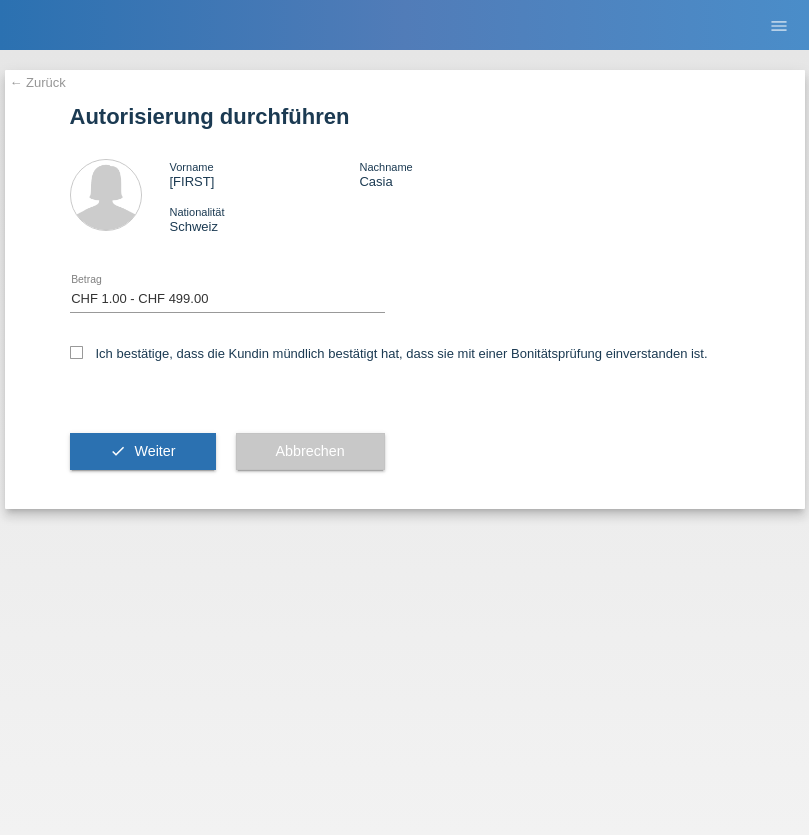 select on "1" 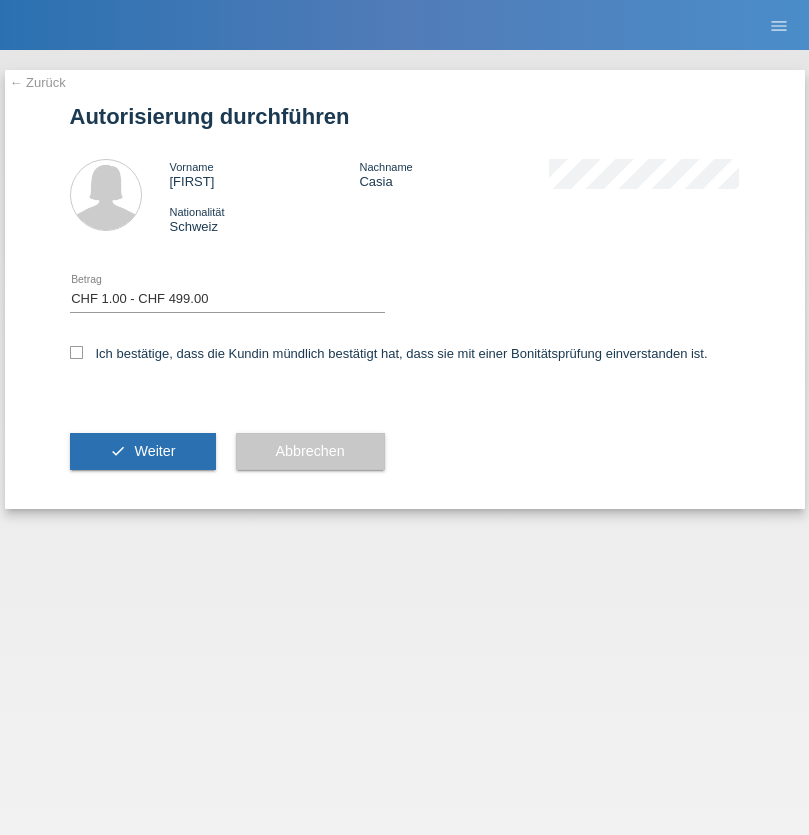 checkbox on "true" 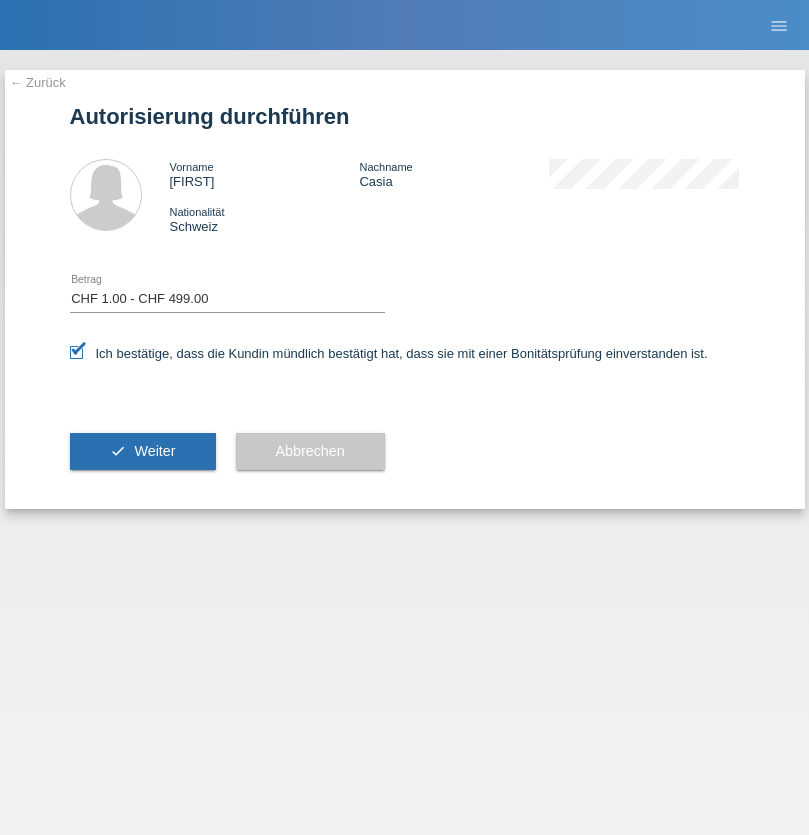 scroll, scrollTop: 0, scrollLeft: 0, axis: both 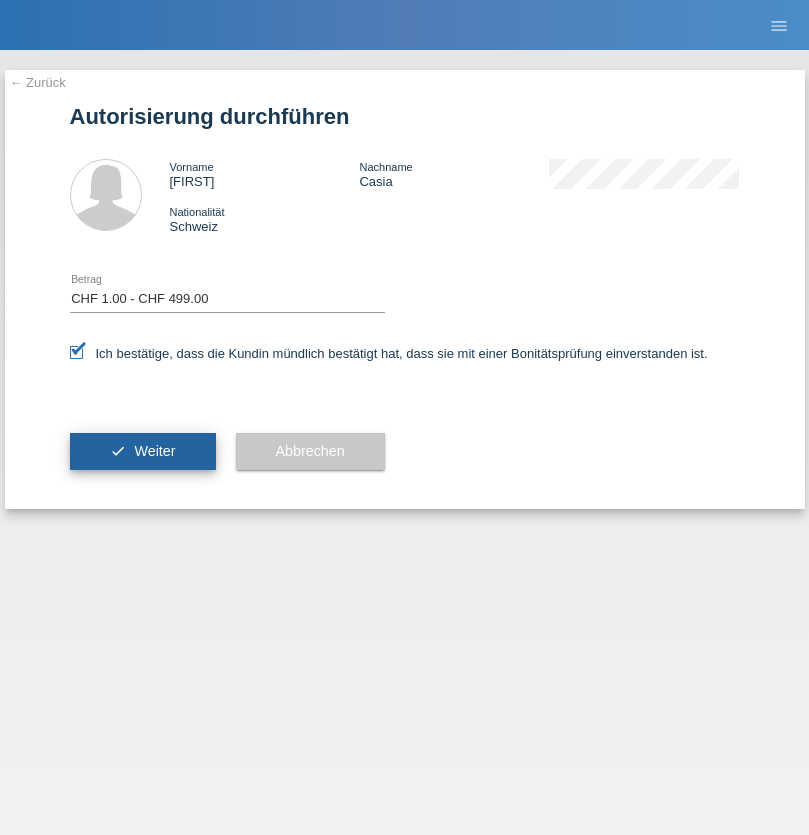 click on "Weiter" at bounding box center [154, 451] 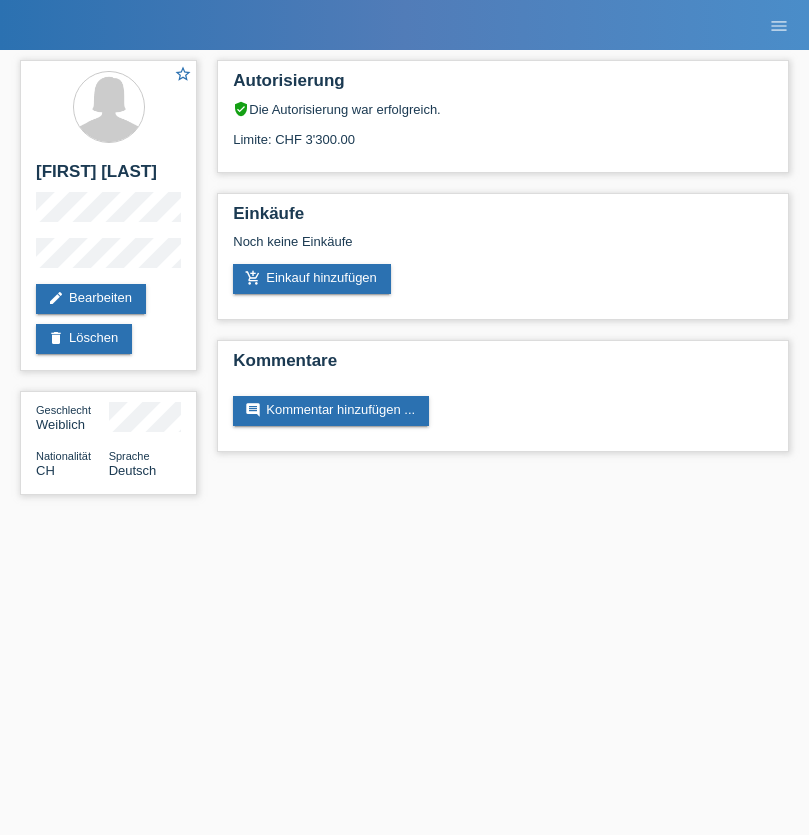 scroll, scrollTop: 0, scrollLeft: 0, axis: both 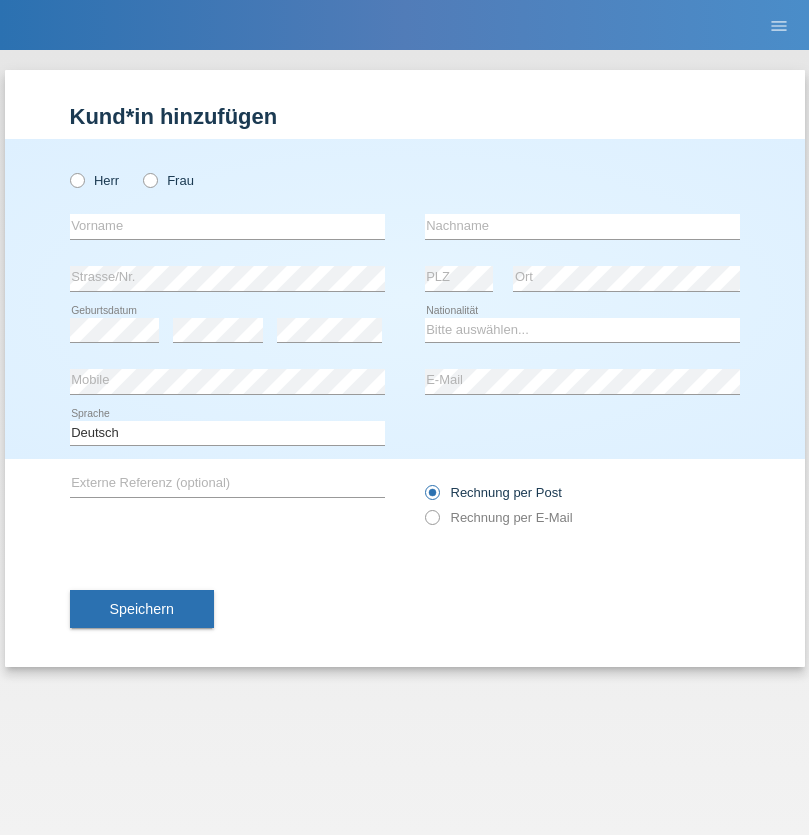 radio on "true" 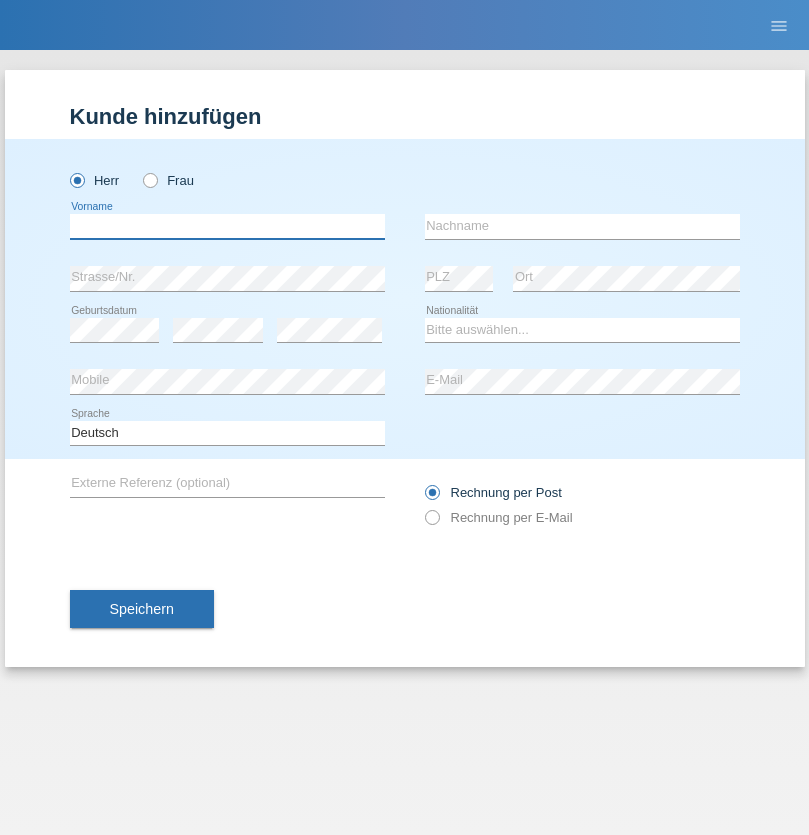 click at bounding box center [227, 226] 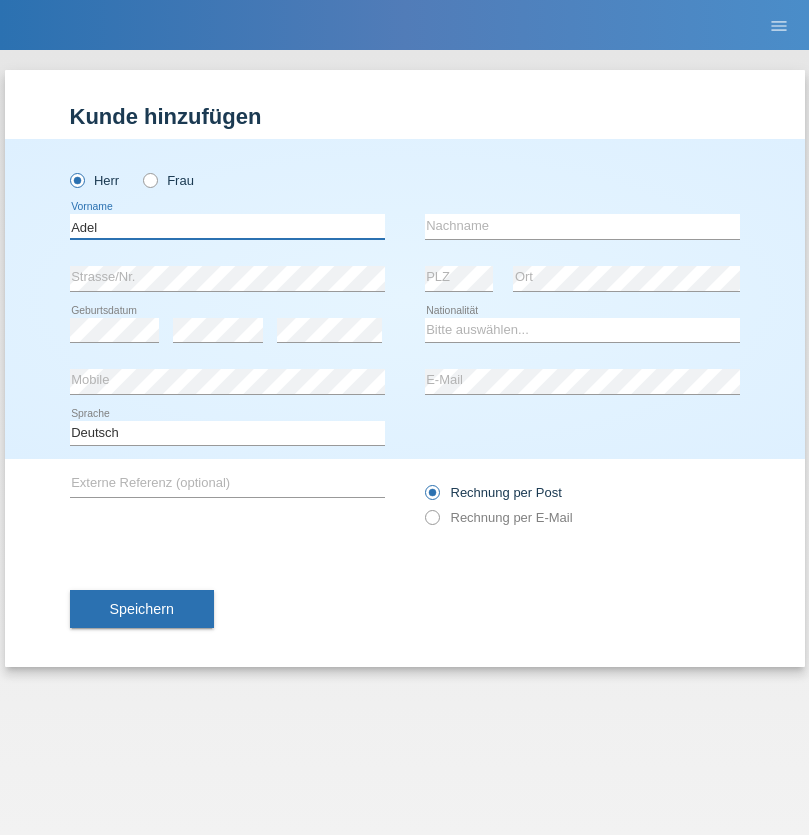 type on "Adel" 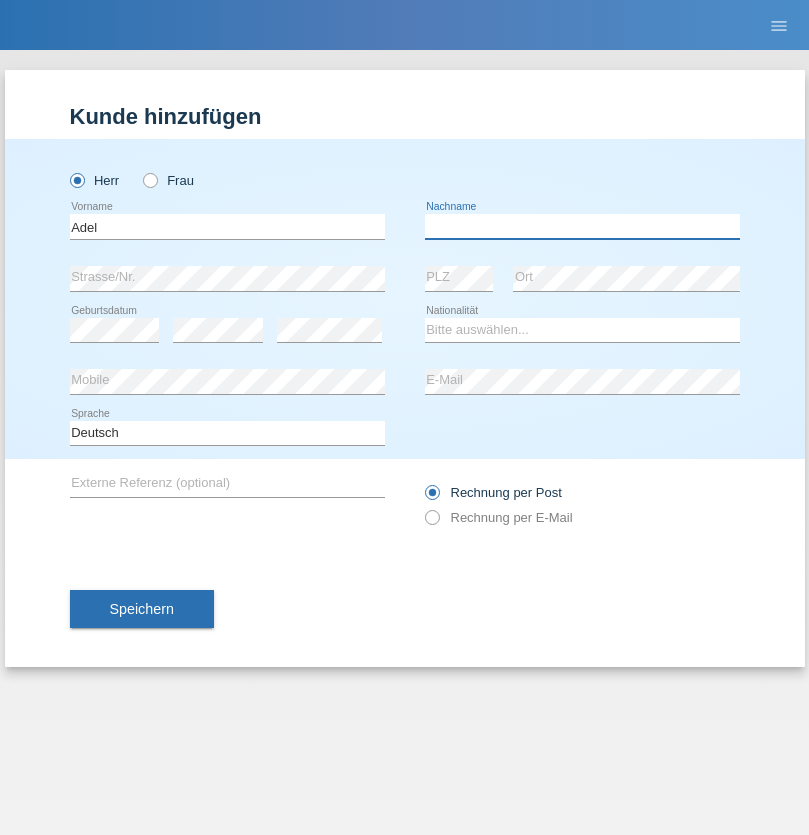 click at bounding box center (582, 226) 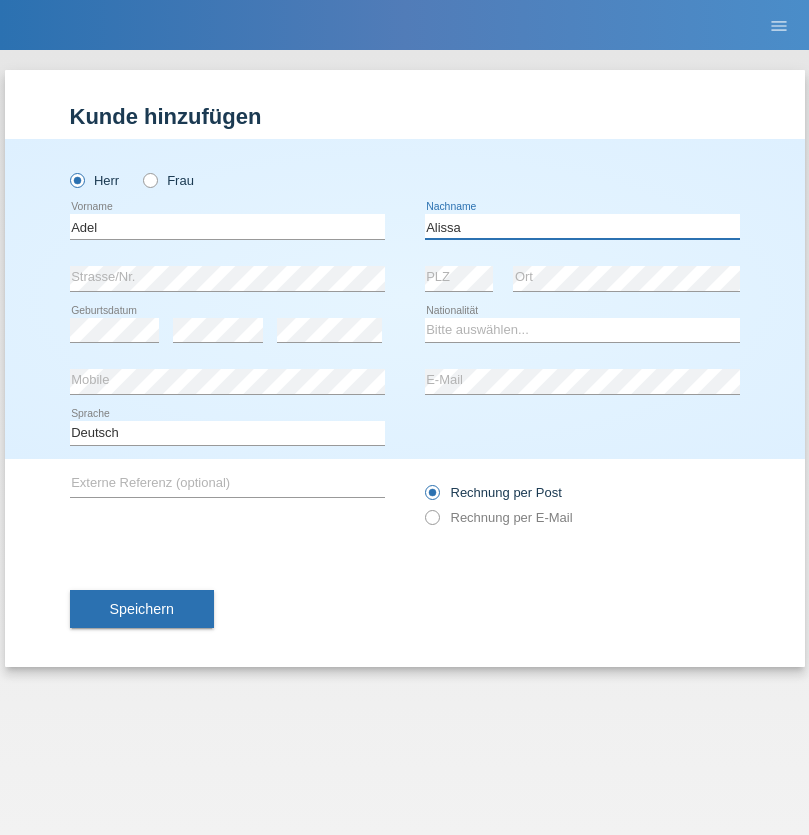 type on "Alissa" 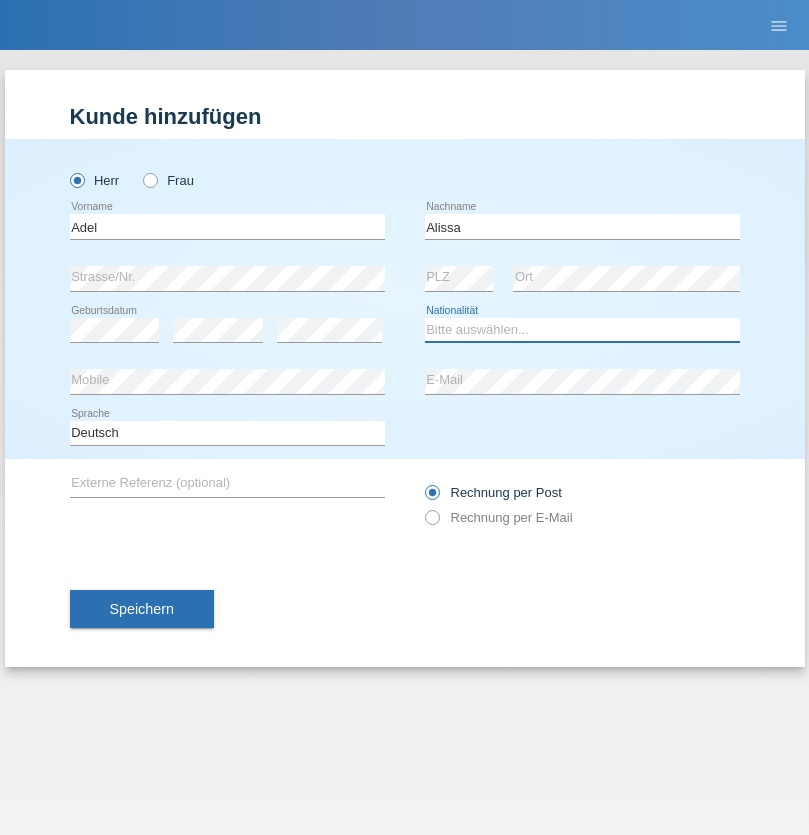 select on "SY" 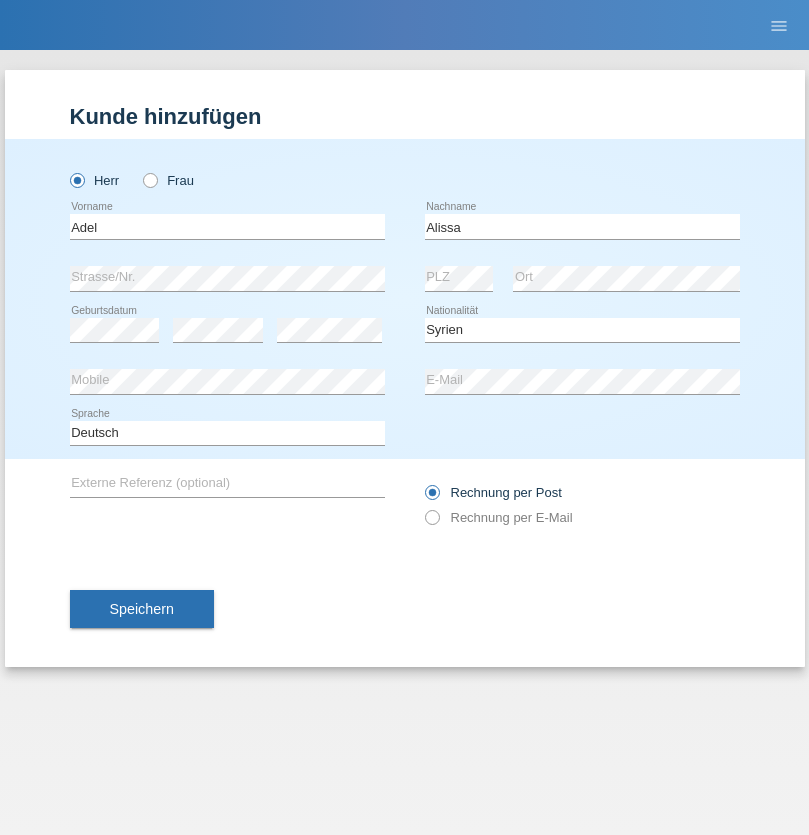 select on "C" 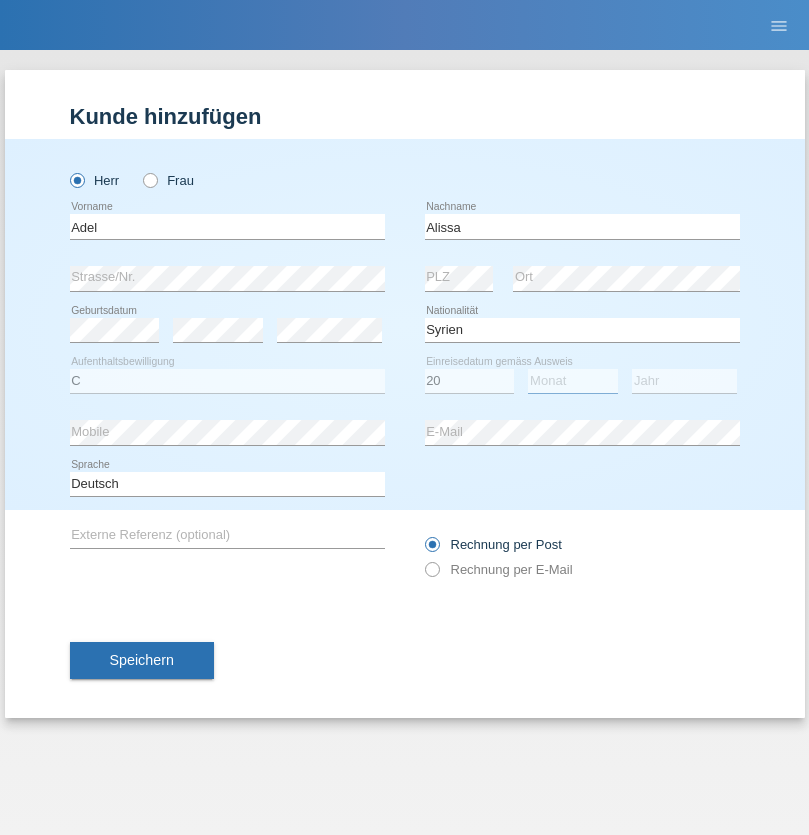 select on "09" 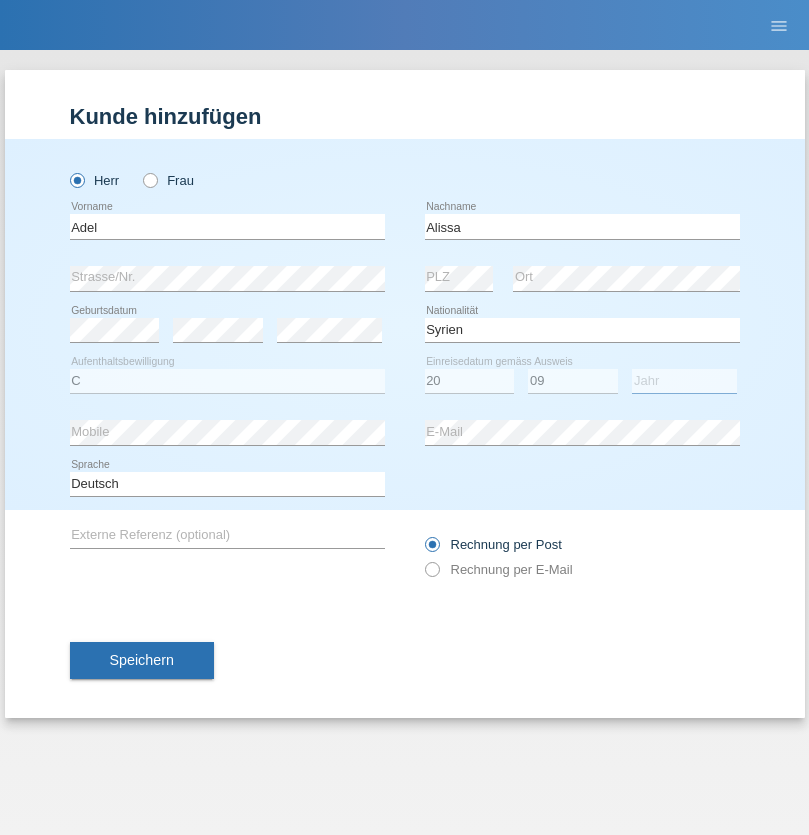 select on "2018" 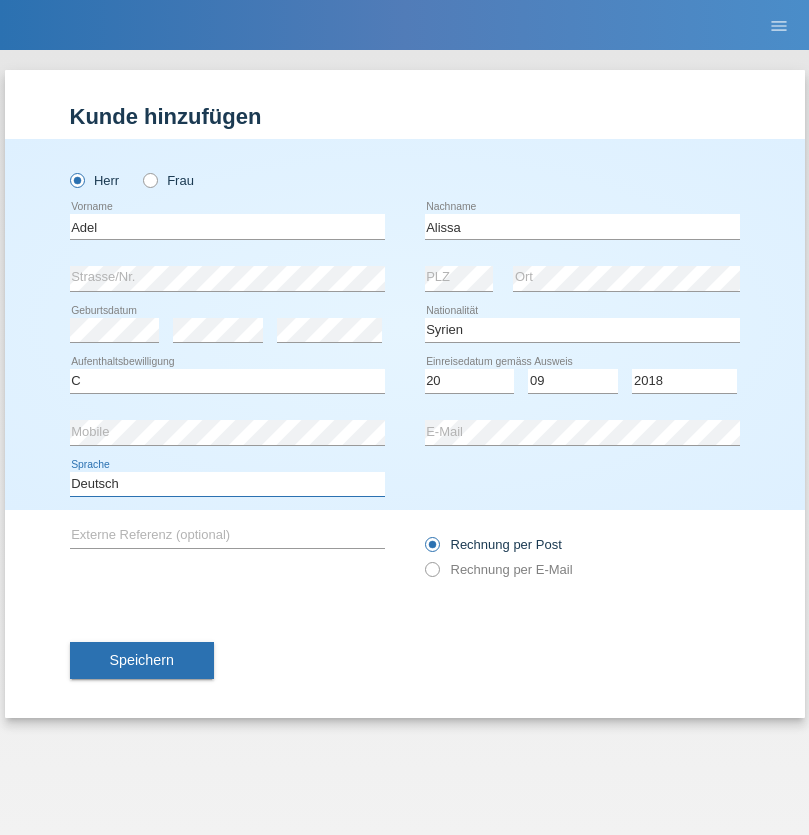 select on "en" 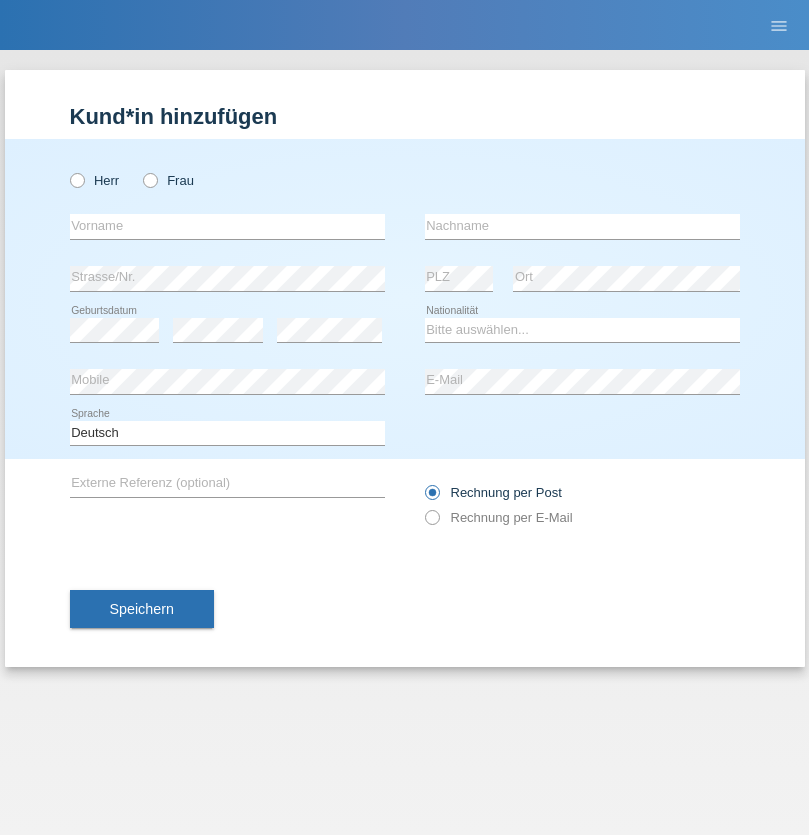 scroll, scrollTop: 0, scrollLeft: 0, axis: both 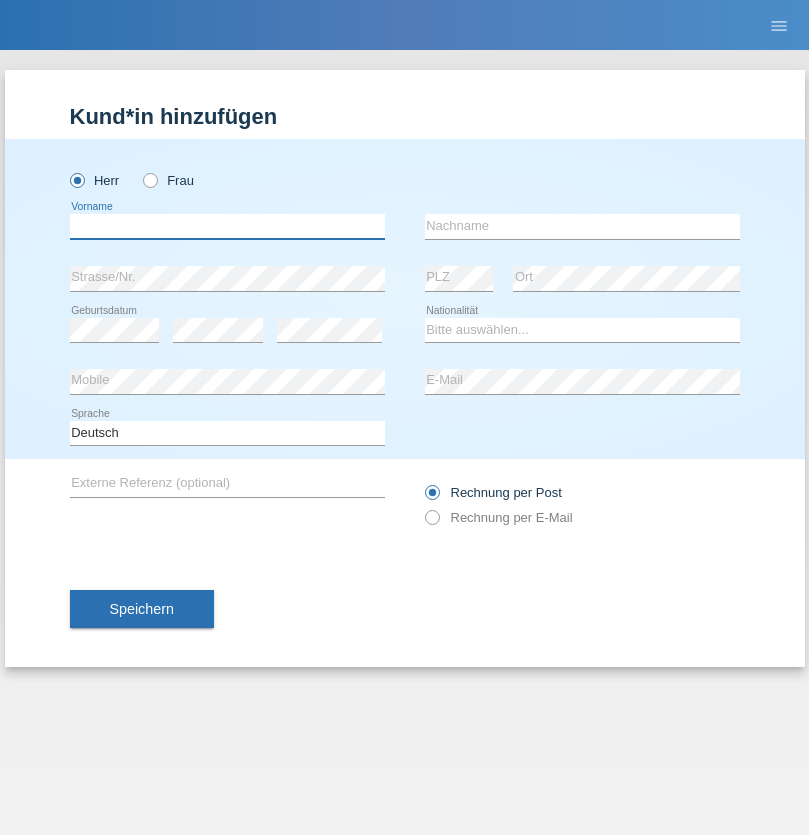 click at bounding box center [227, 226] 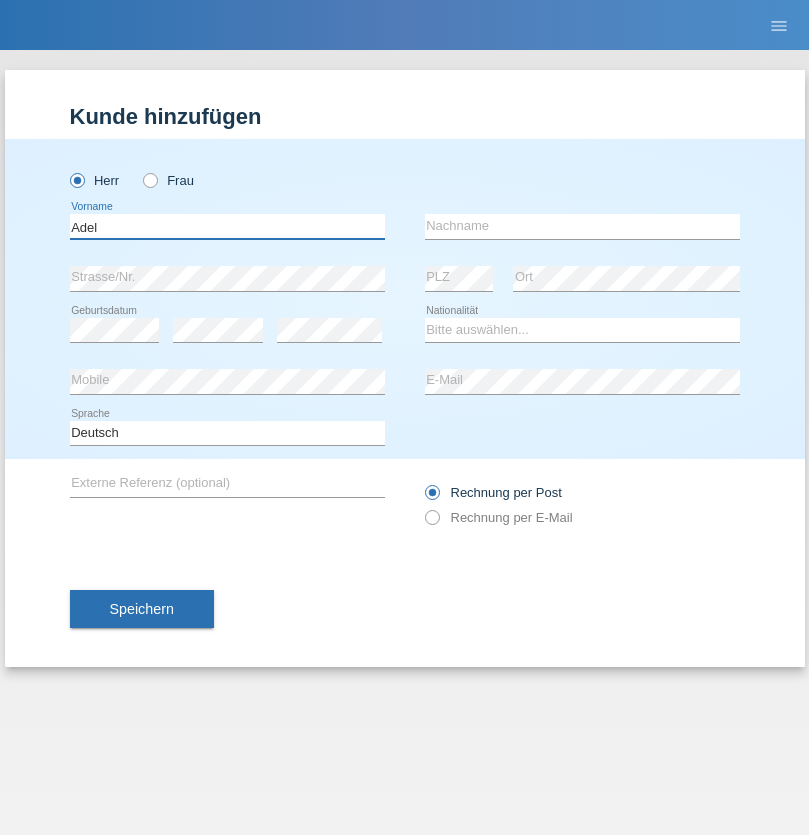 type on "Adel" 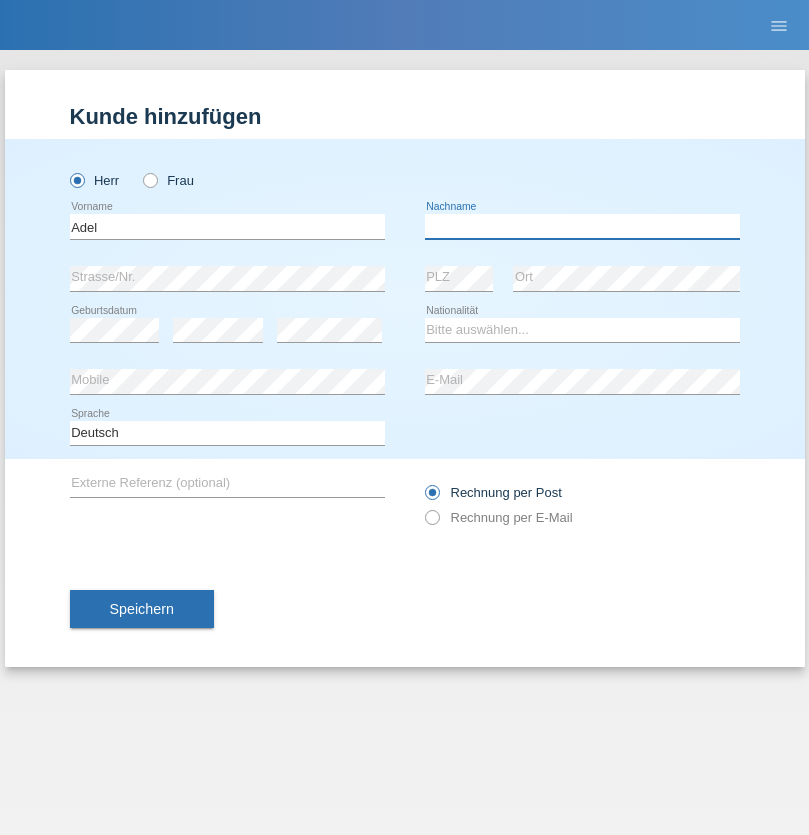 click at bounding box center (582, 226) 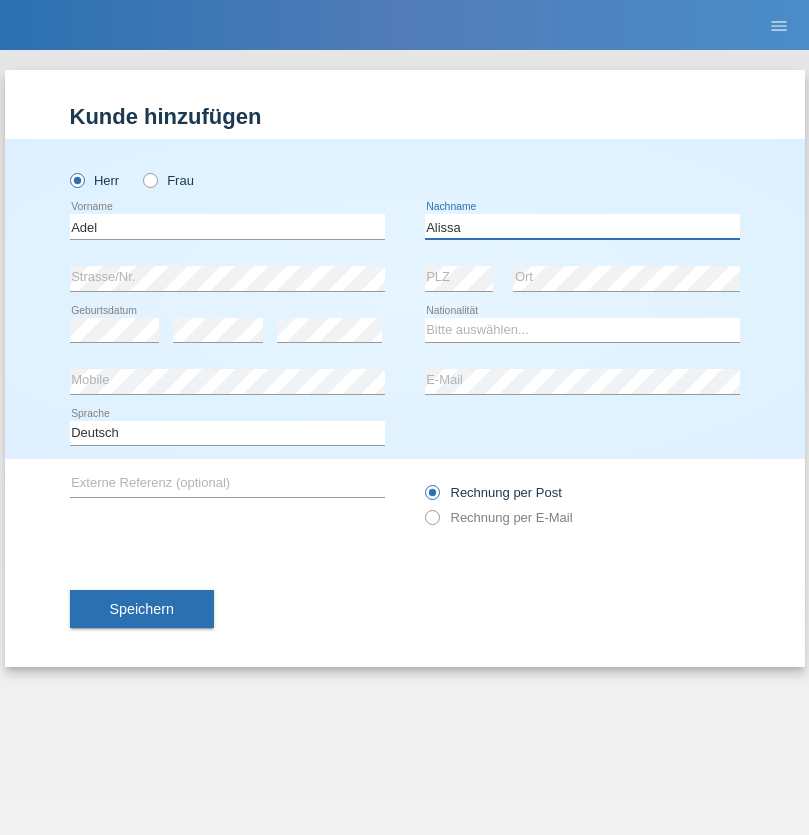 type on "Alissa" 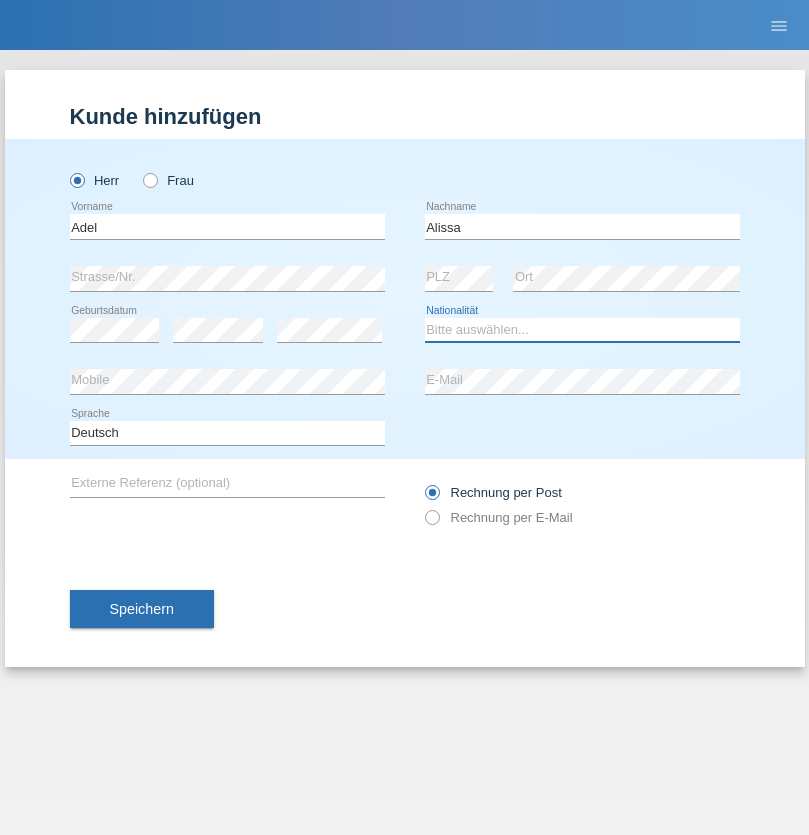 select on "SY" 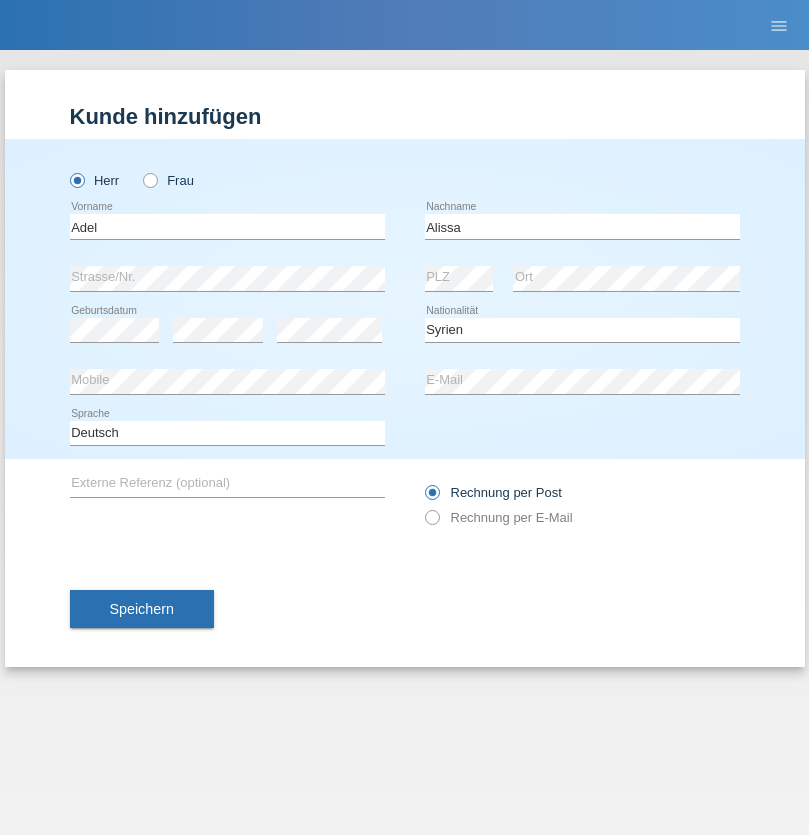 select on "C" 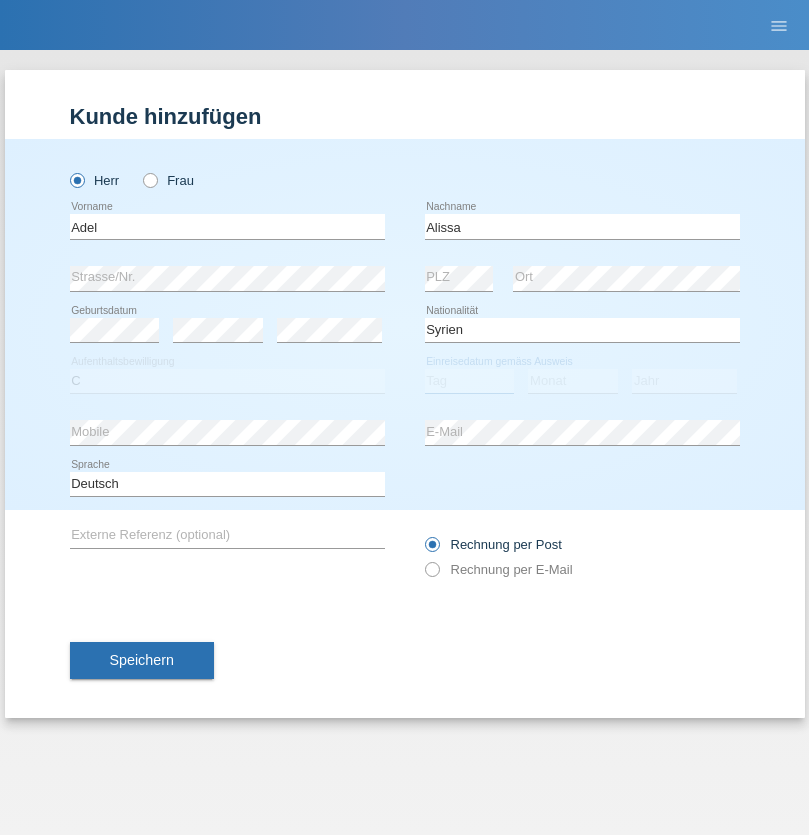 select on "20" 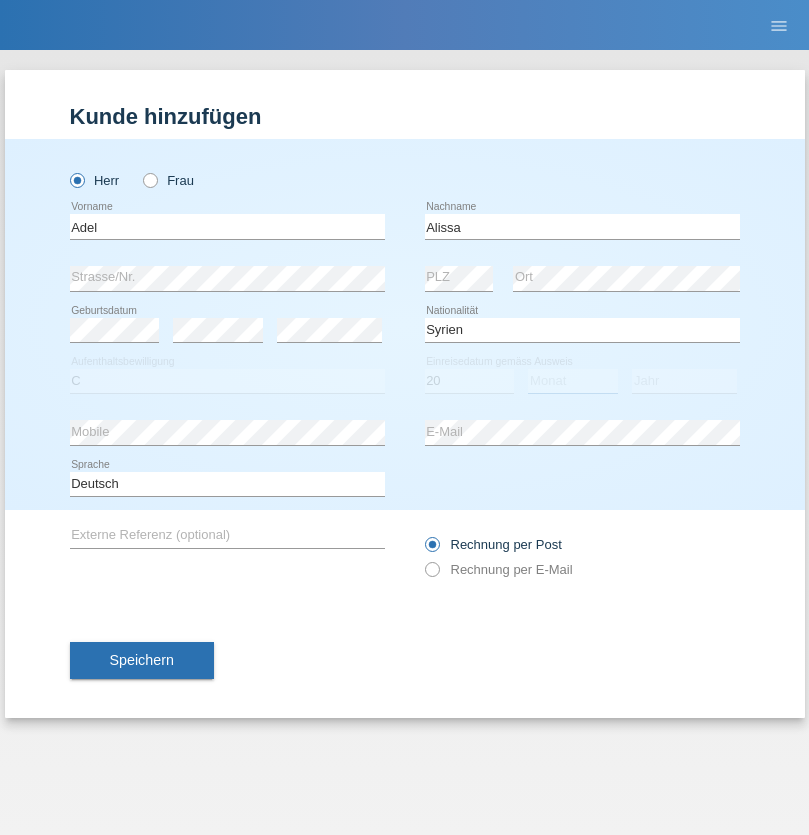 select on "09" 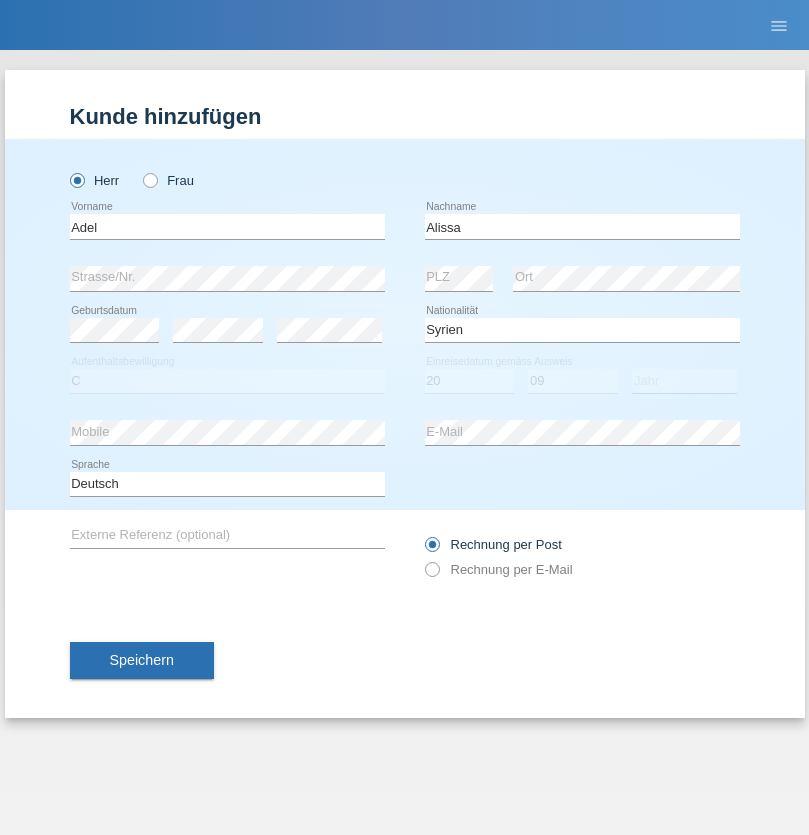 select on "2018" 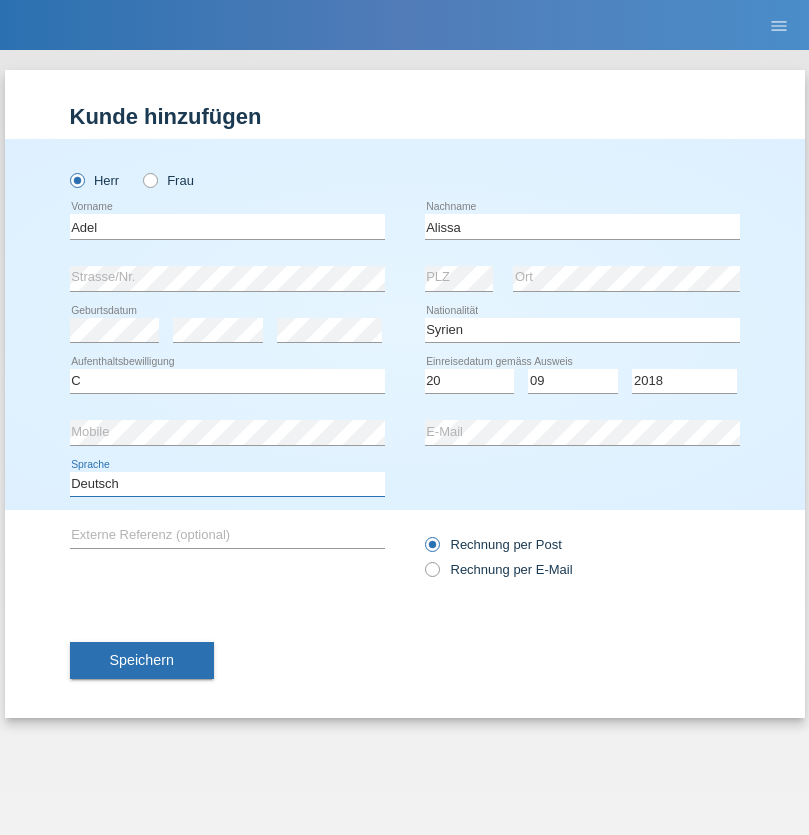select on "en" 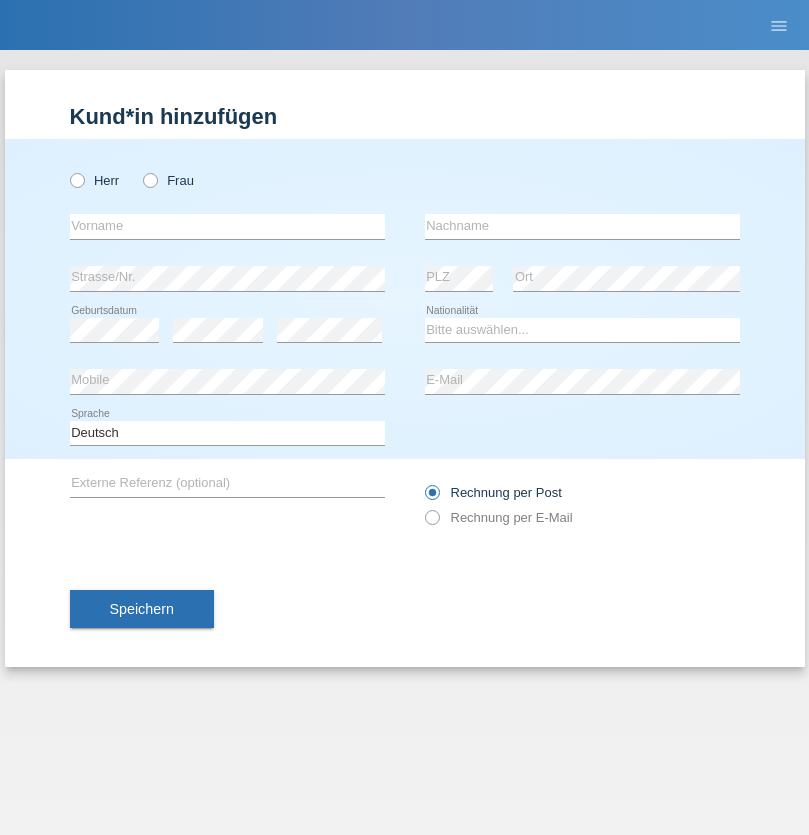 scroll, scrollTop: 0, scrollLeft: 0, axis: both 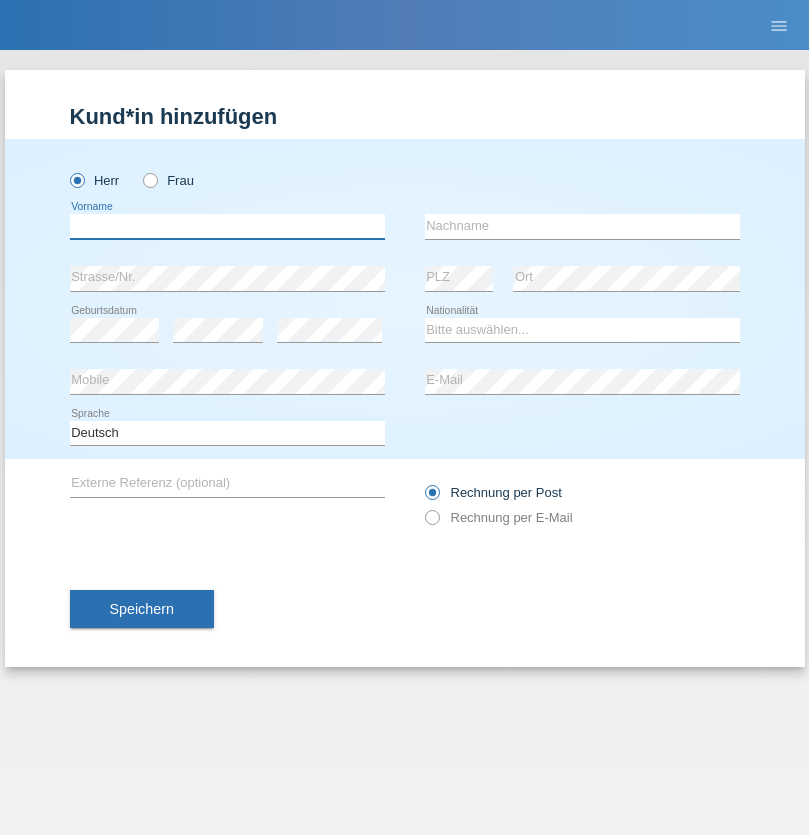 click at bounding box center [227, 226] 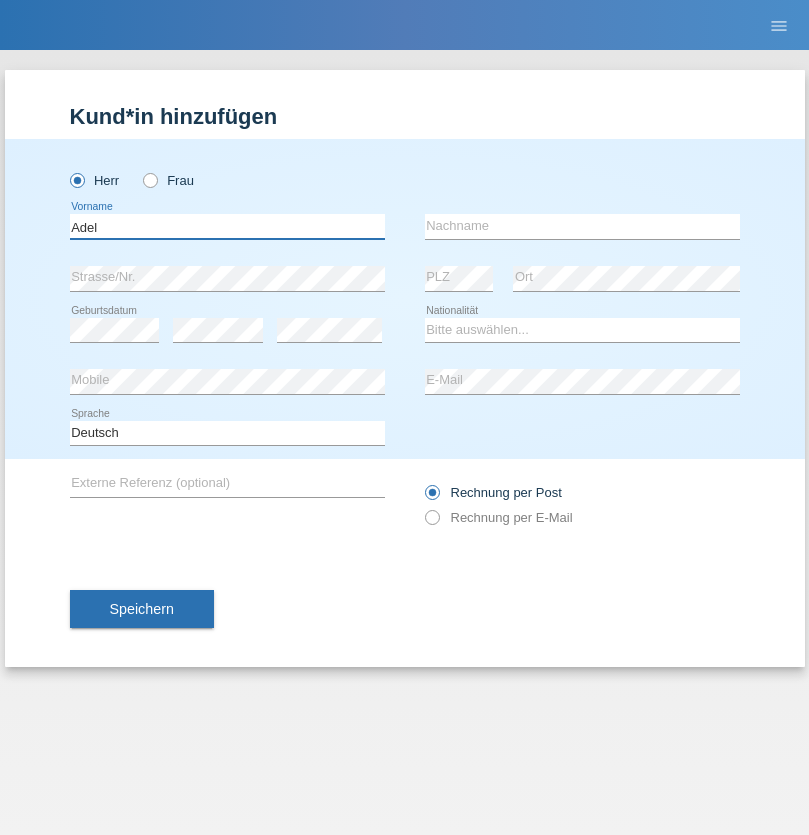 type on "Adel" 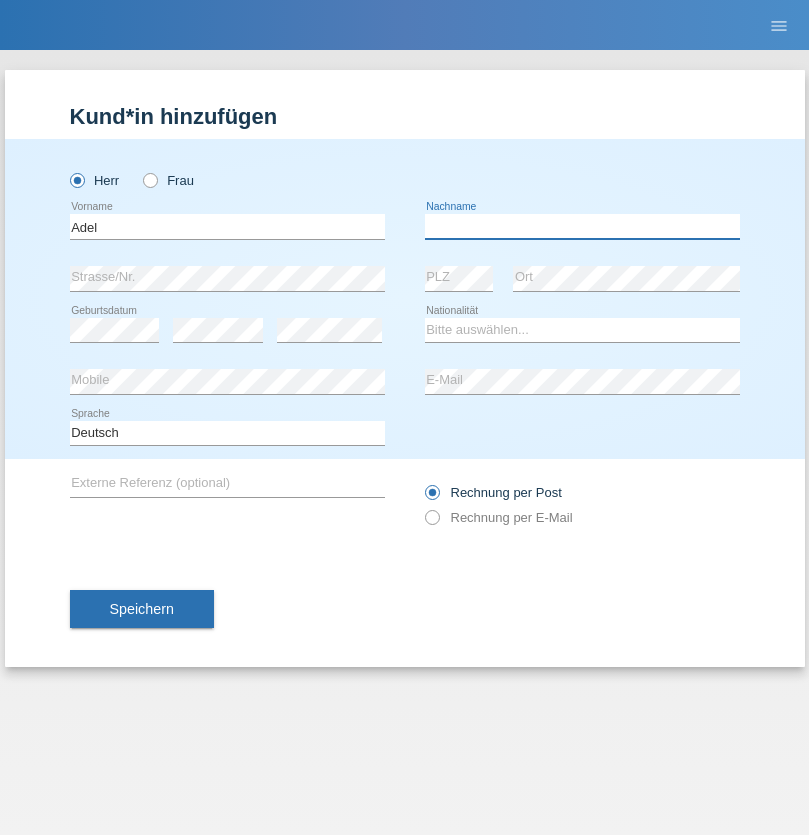 click at bounding box center (582, 226) 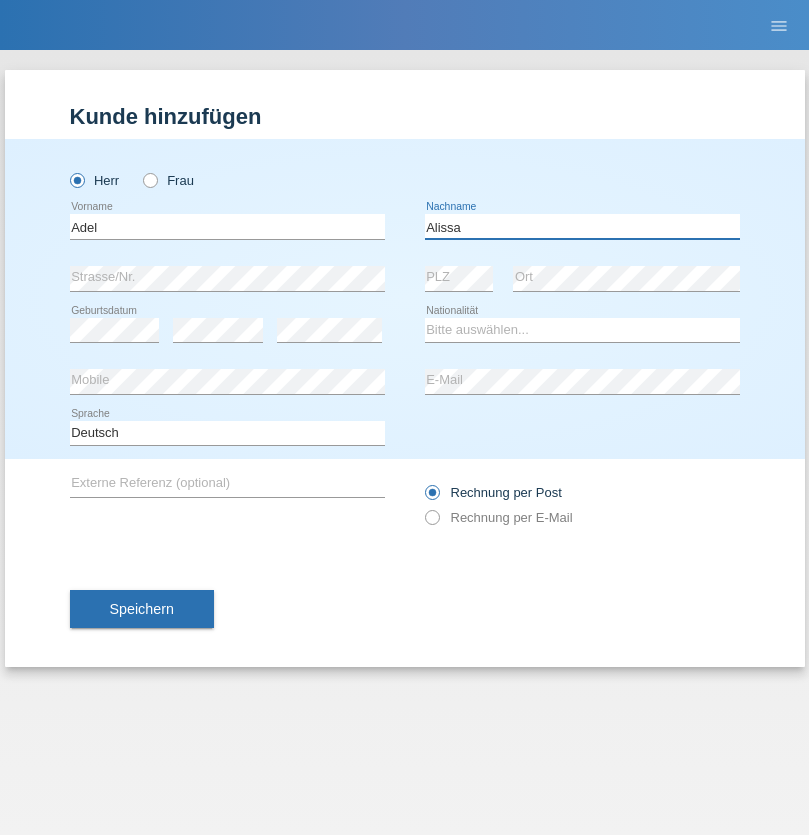 type on "Alissa" 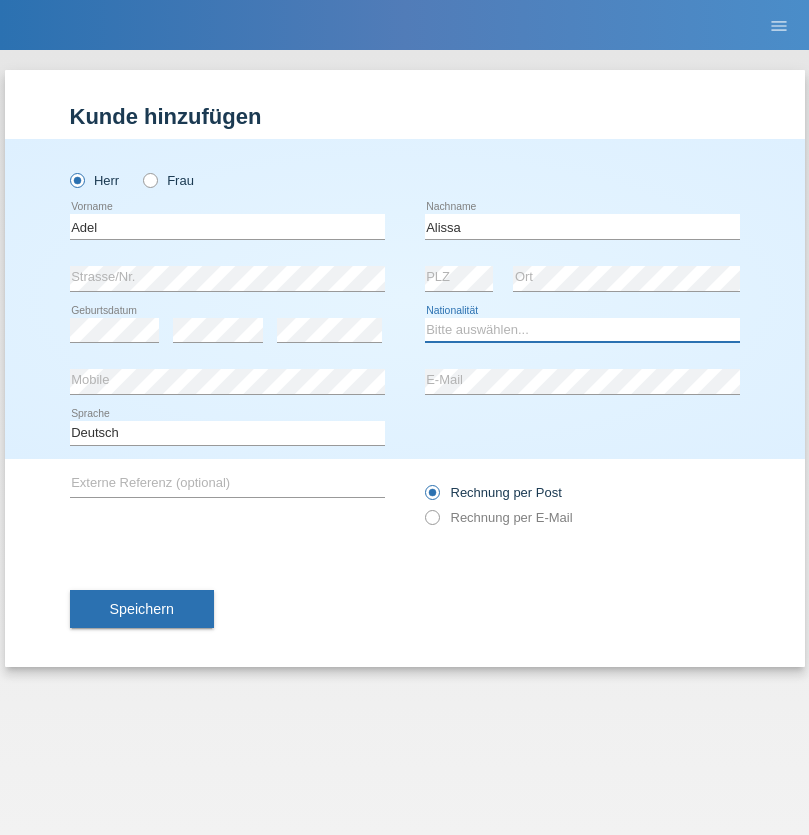 select on "SY" 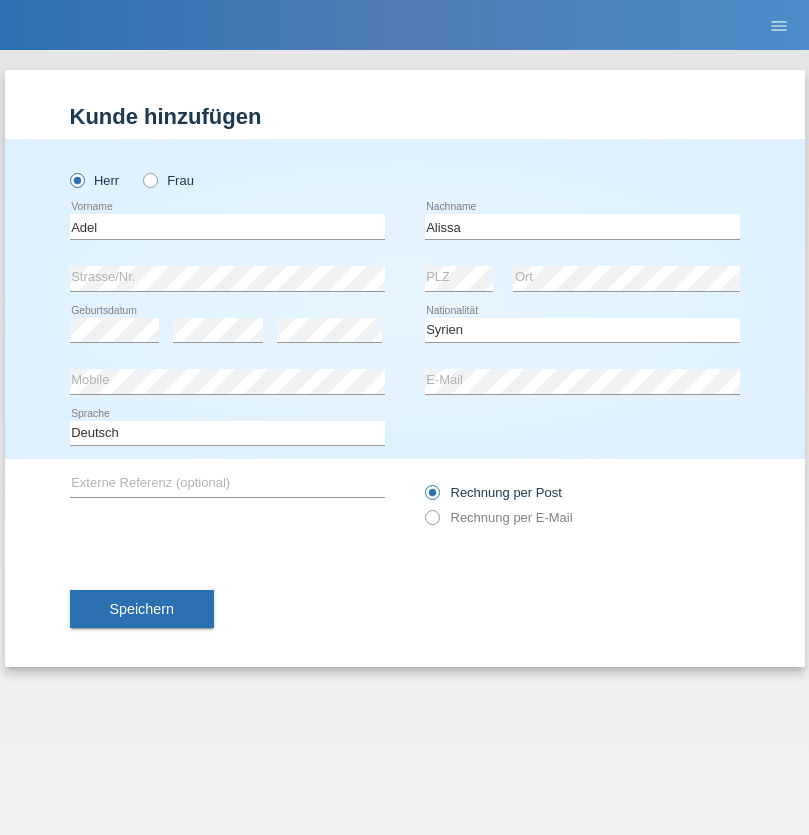 select on "C" 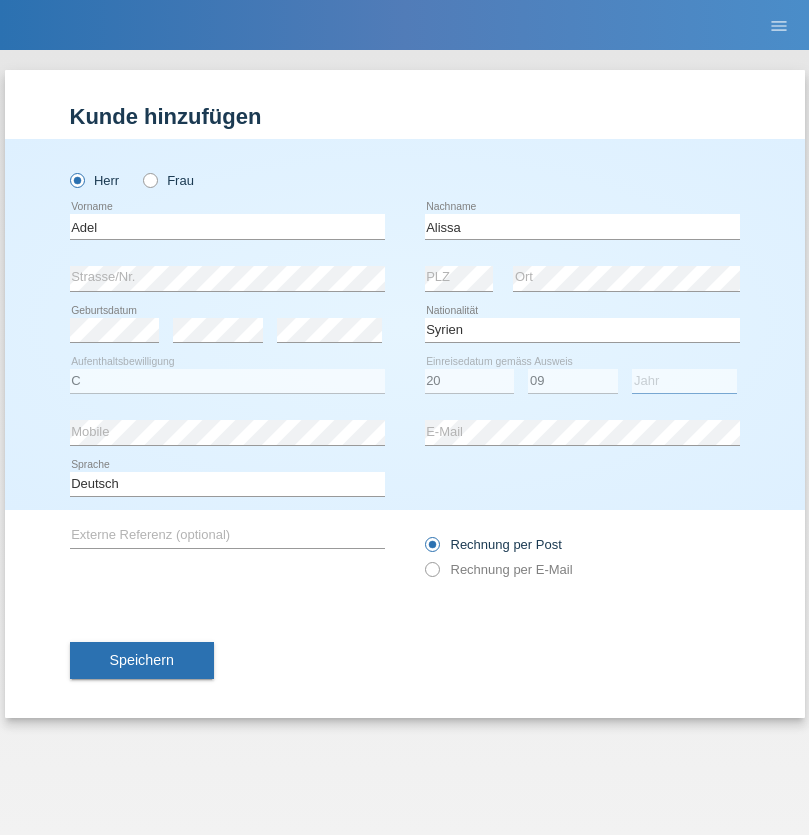 select on "2018" 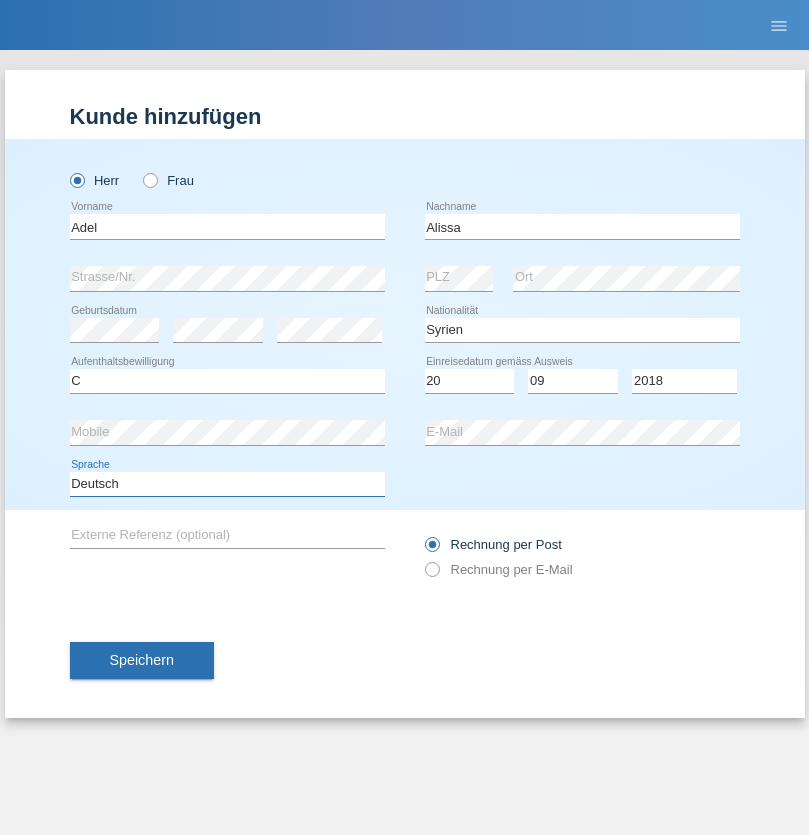 select on "en" 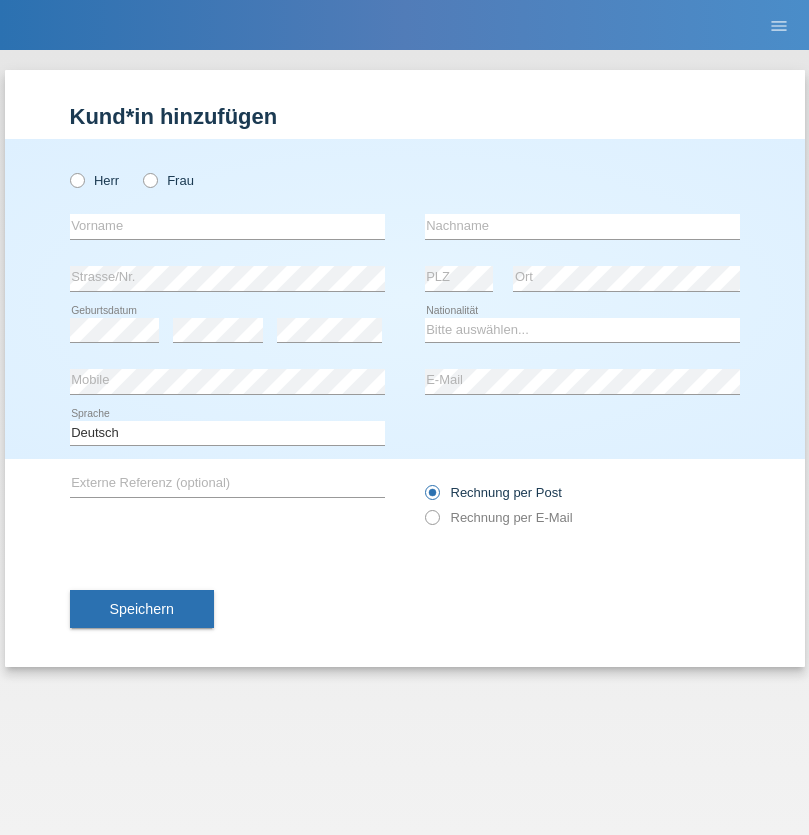 scroll, scrollTop: 0, scrollLeft: 0, axis: both 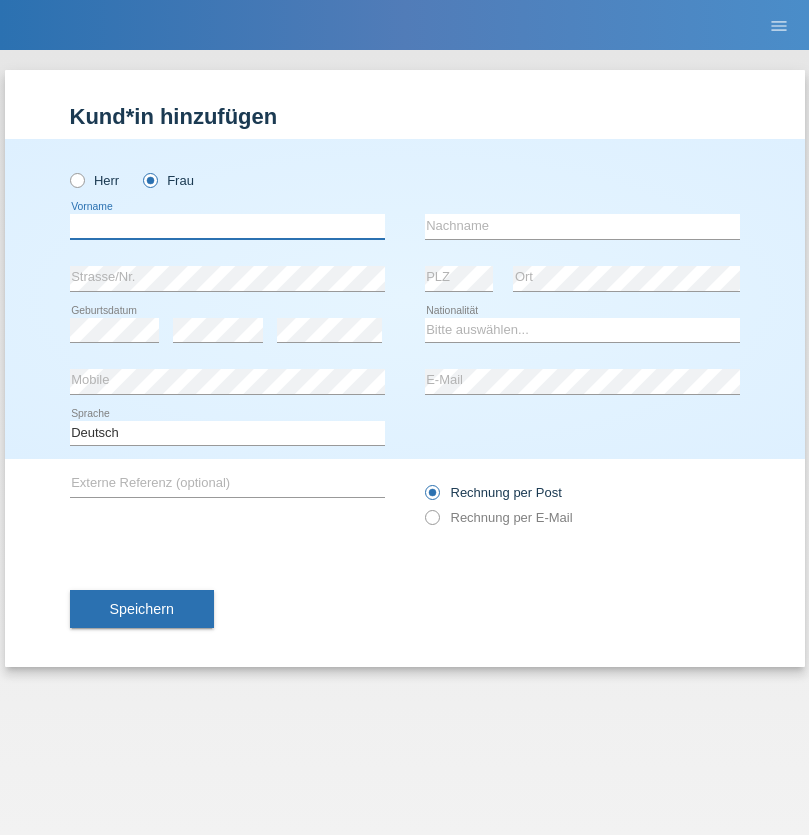click at bounding box center (227, 226) 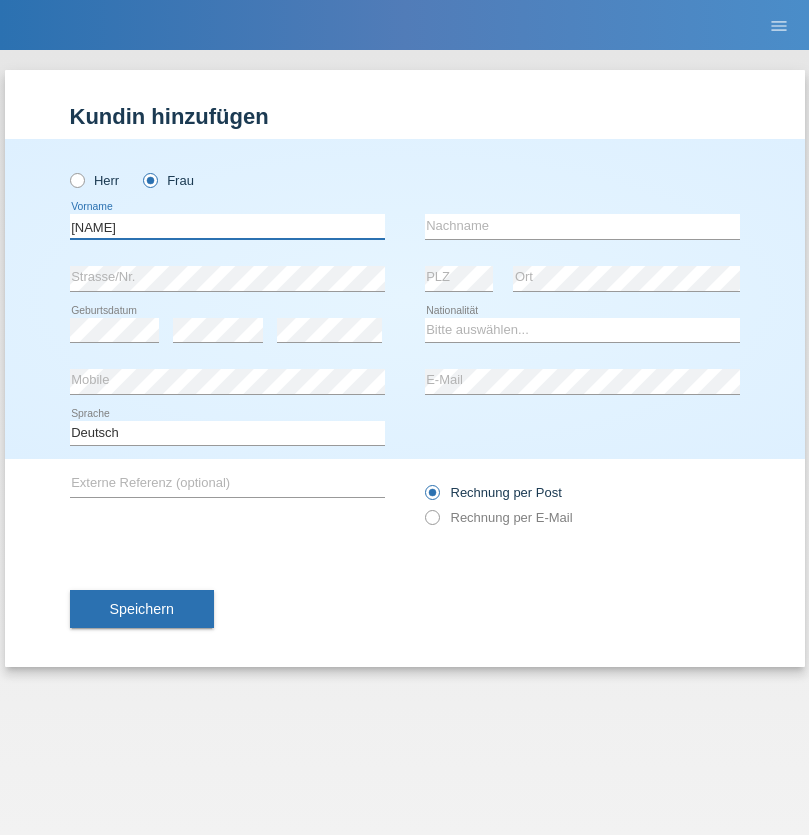 type on "[NAME]" 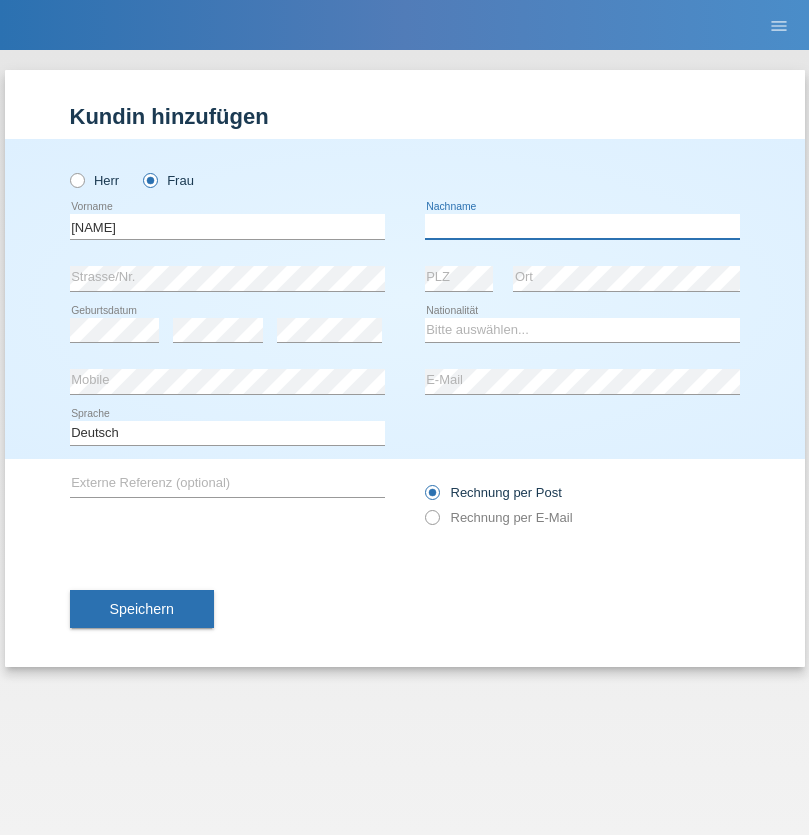 click at bounding box center (582, 226) 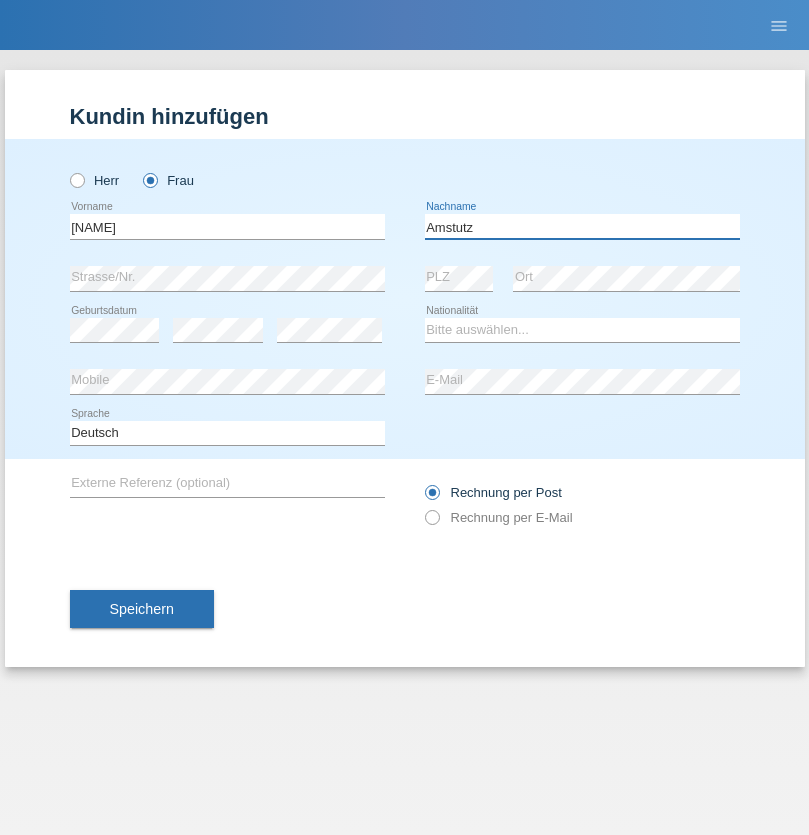 type on "Amstutz" 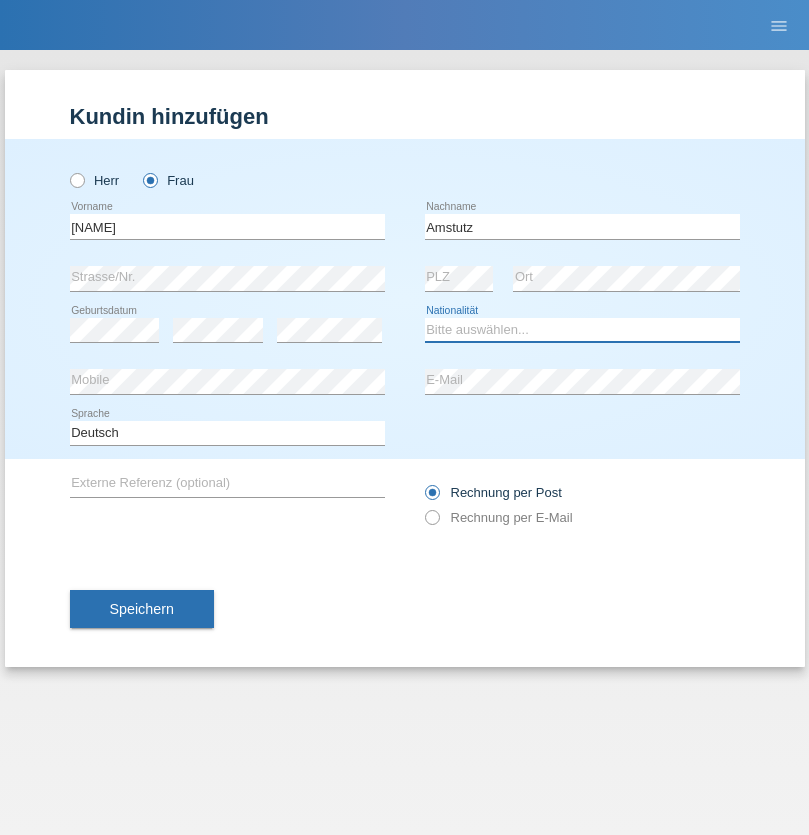 select on "CH" 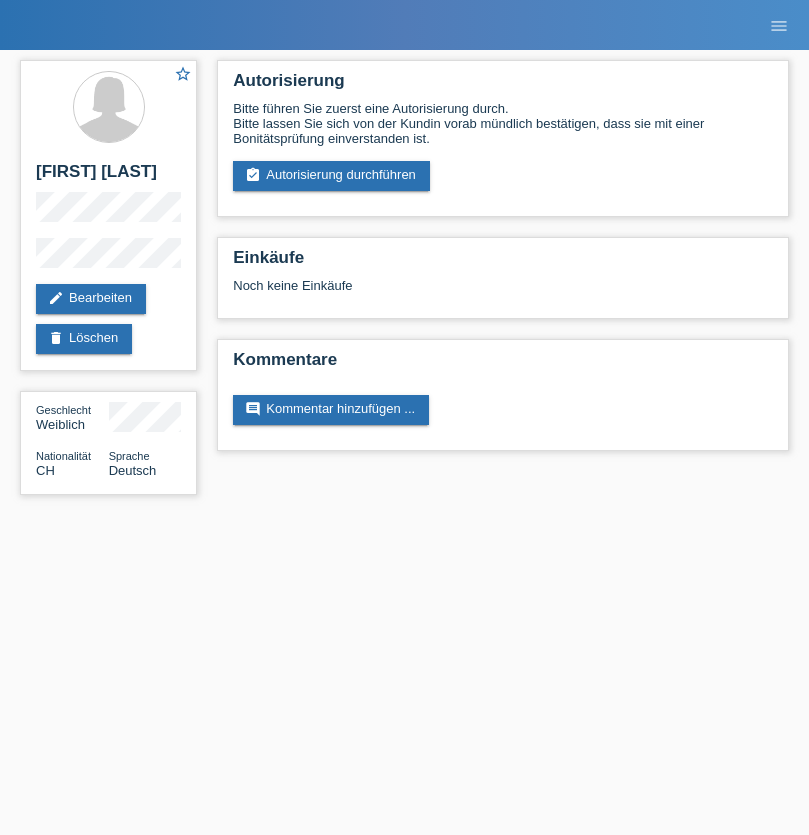 scroll, scrollTop: 0, scrollLeft: 0, axis: both 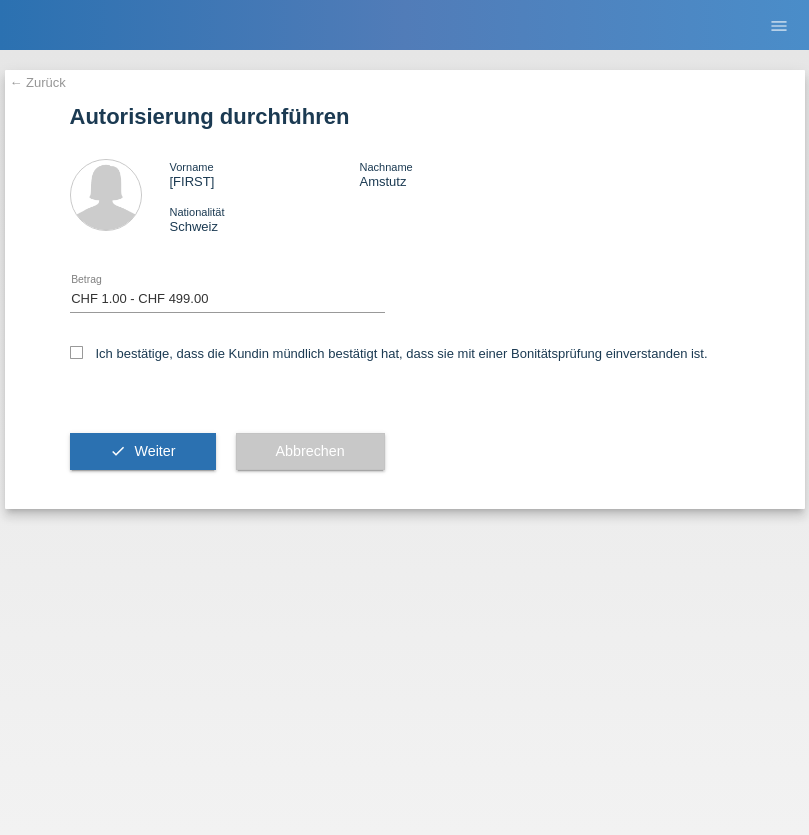 select on "1" 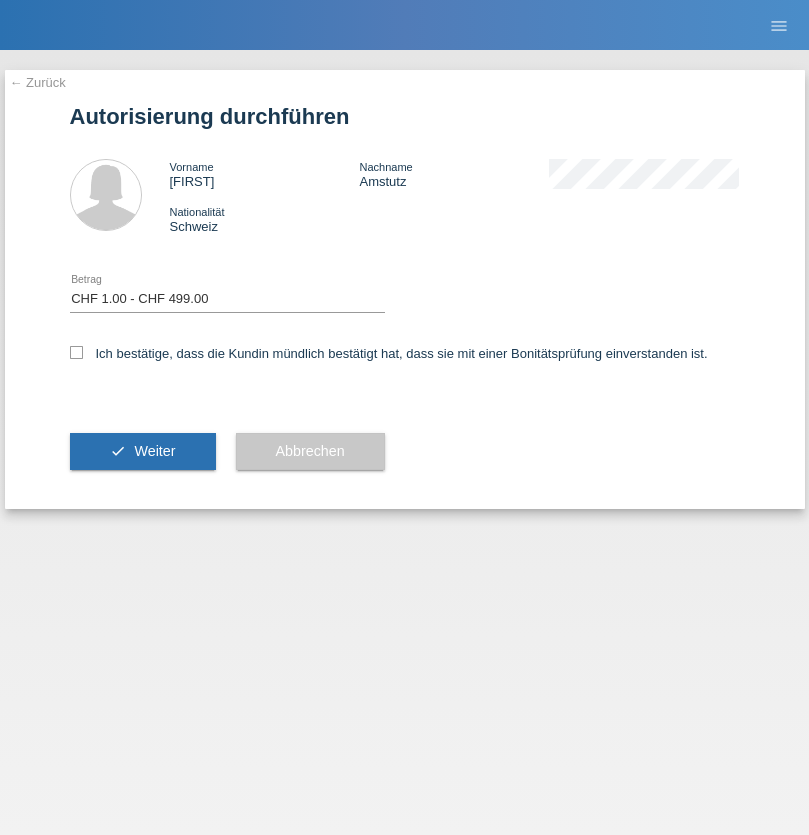 checkbox on "true" 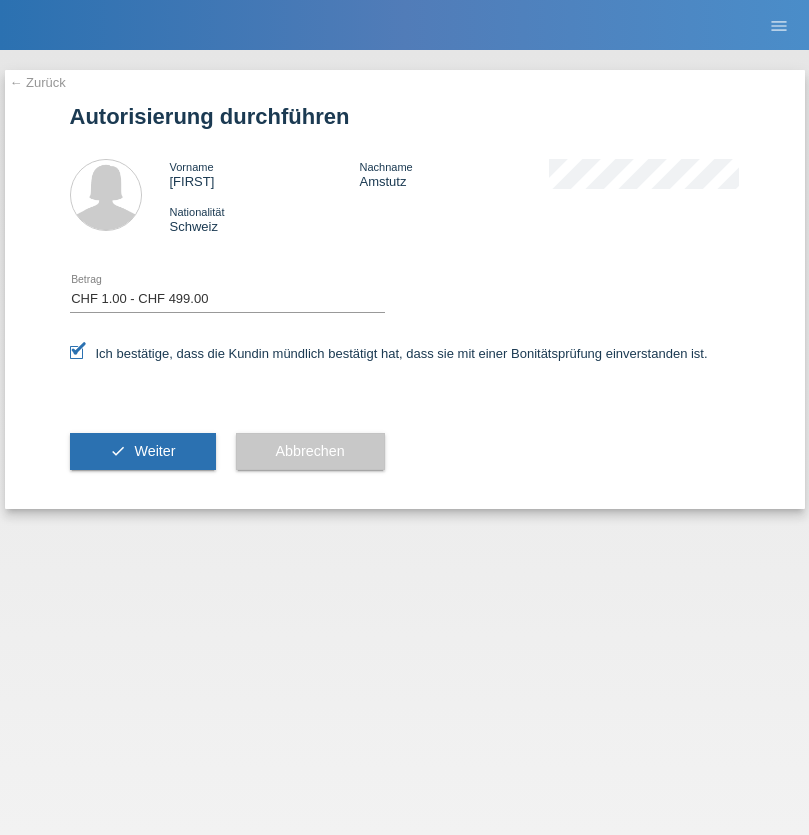 scroll, scrollTop: 0, scrollLeft: 0, axis: both 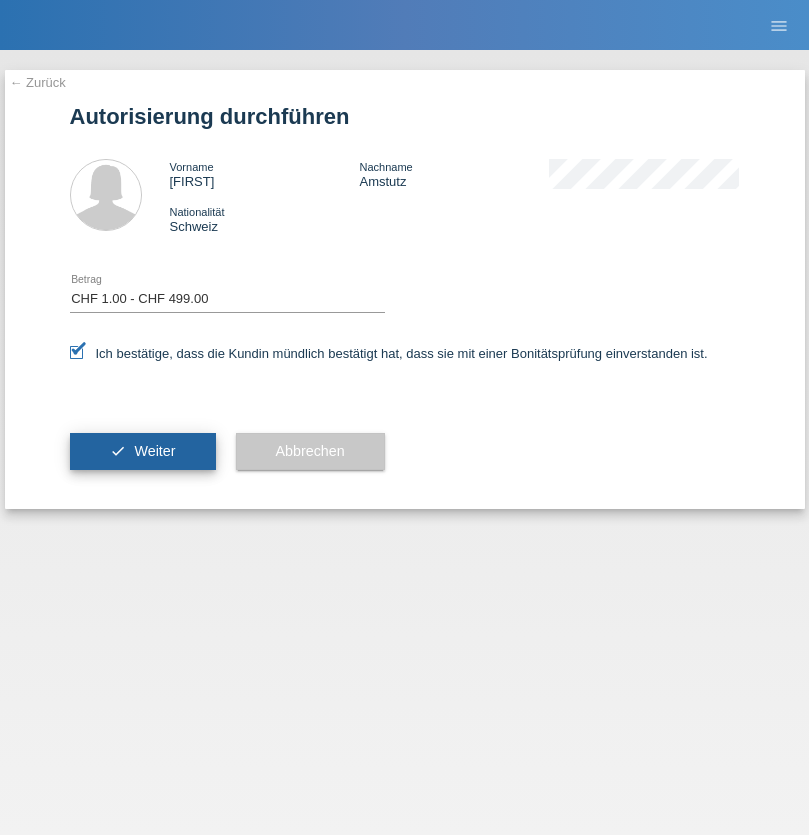 click on "Weiter" at bounding box center [154, 451] 